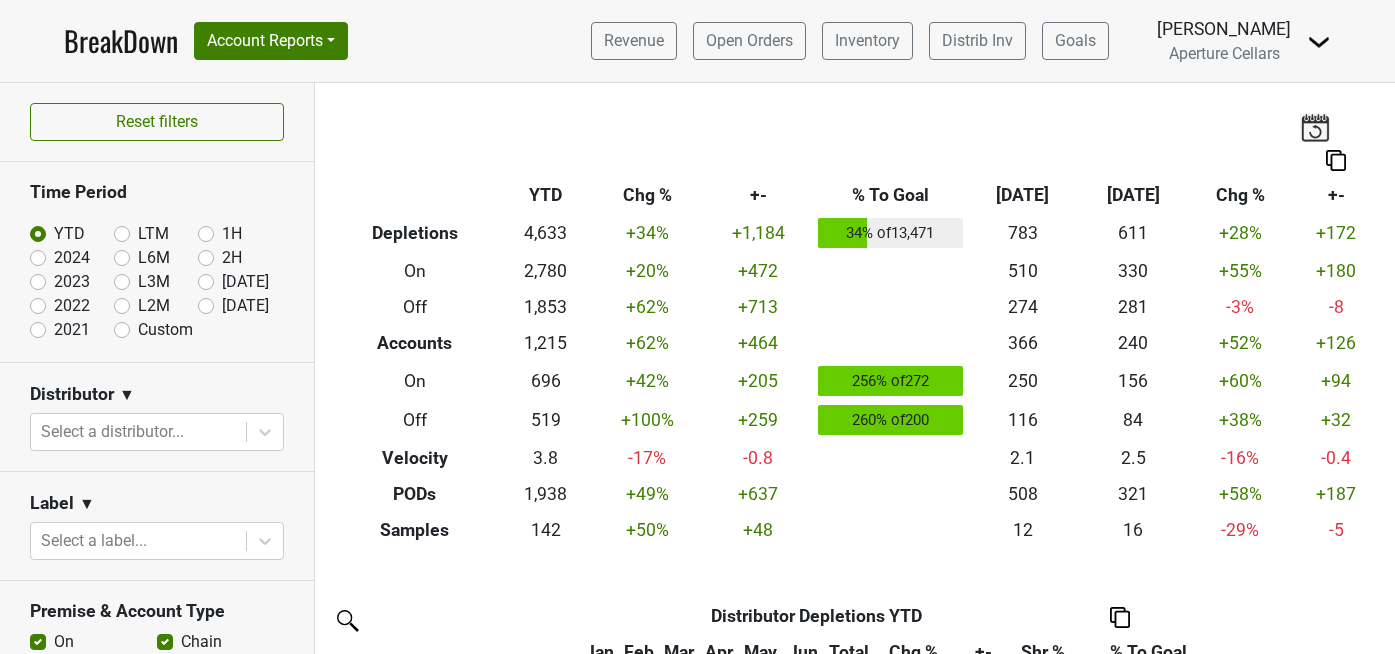 scroll, scrollTop: 0, scrollLeft: 0, axis: both 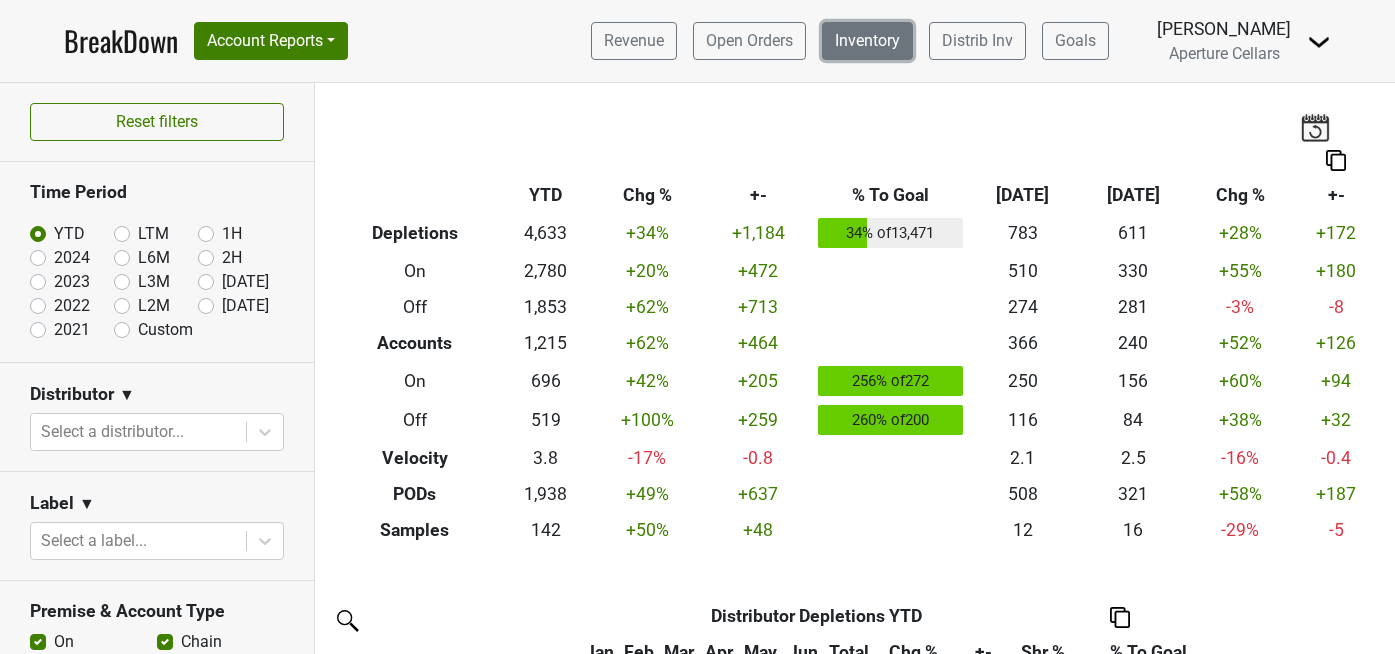 click on "Inventory" at bounding box center [867, 41] 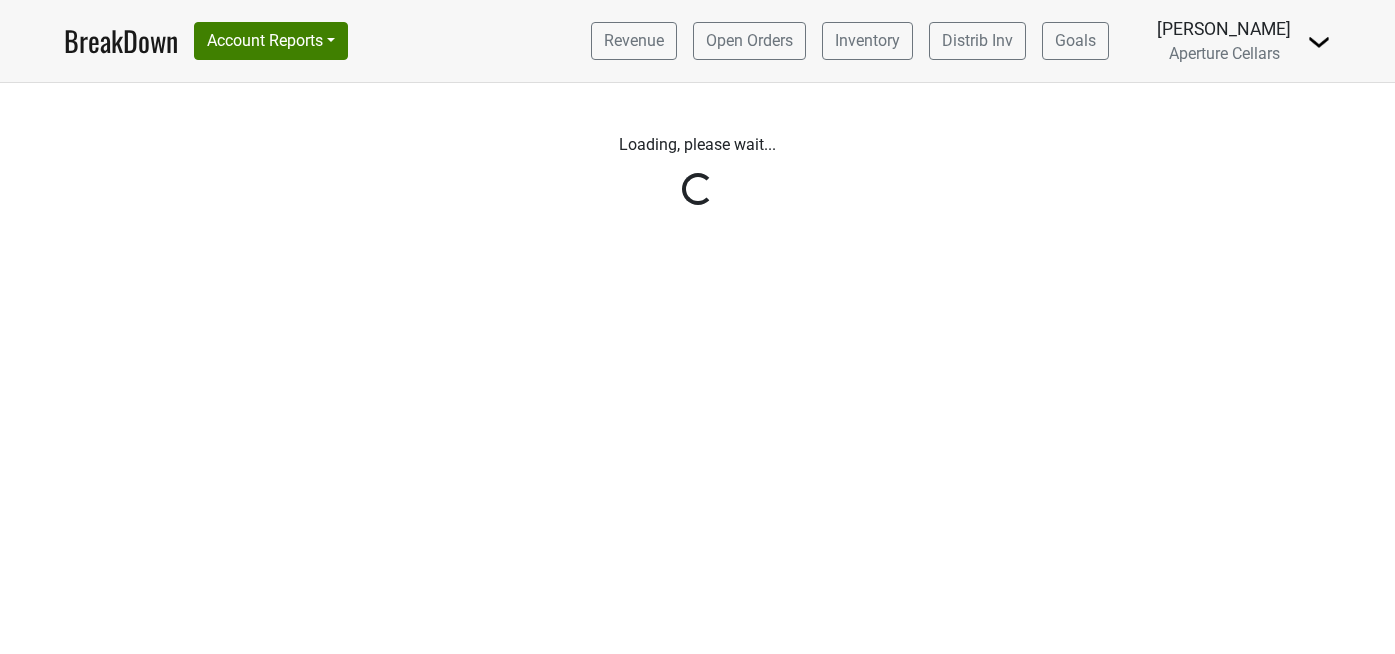 scroll, scrollTop: 0, scrollLeft: 0, axis: both 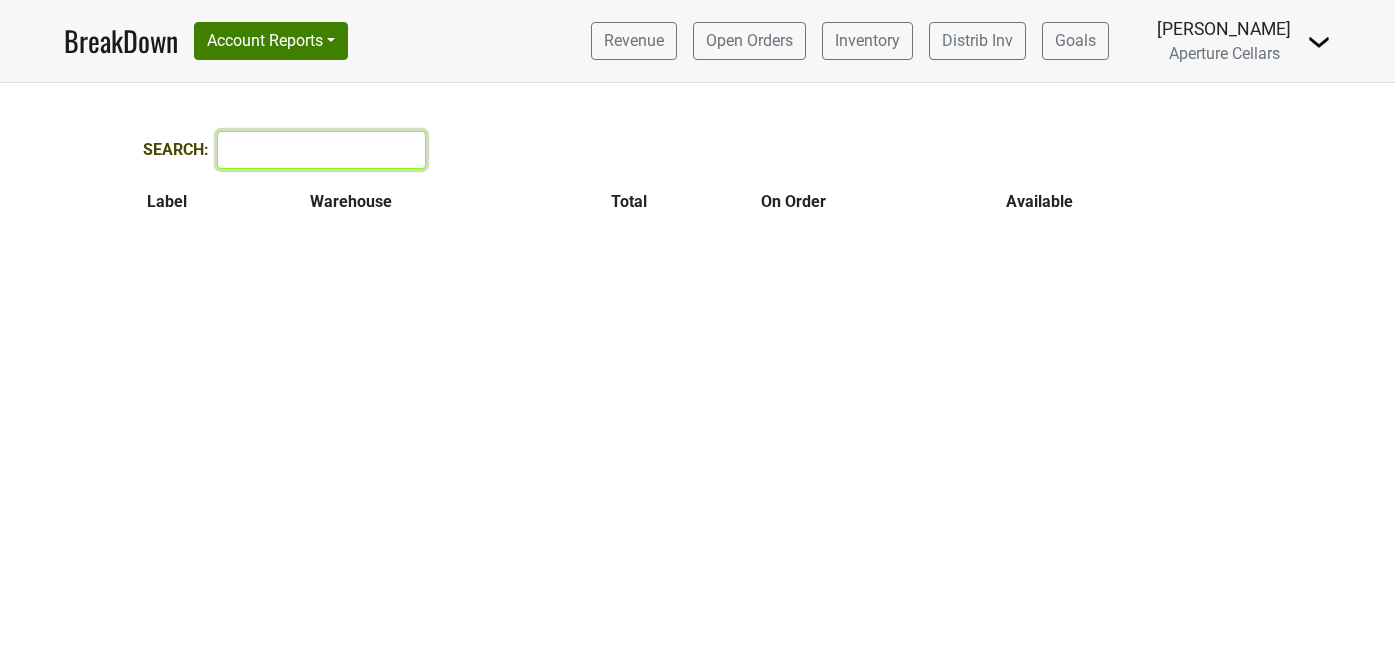 click on "Search:" at bounding box center (321, 150) 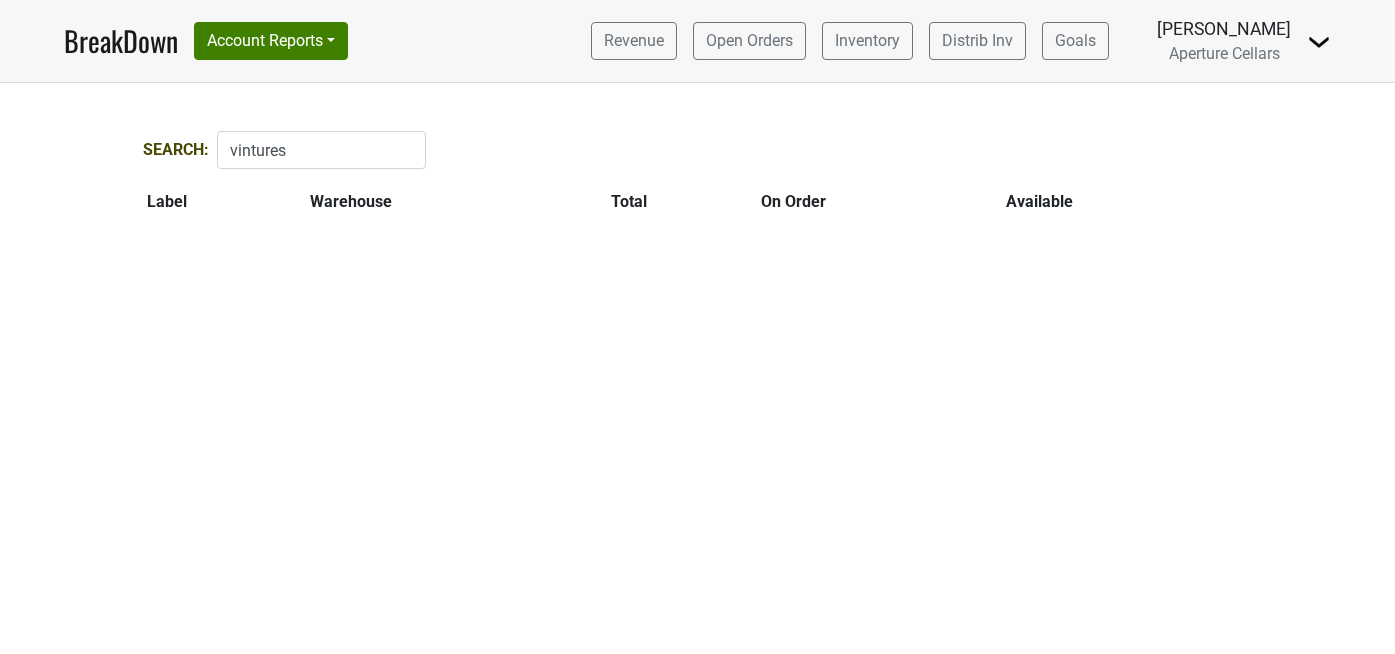 click on "Search: vintures" at bounding box center (698, 150) 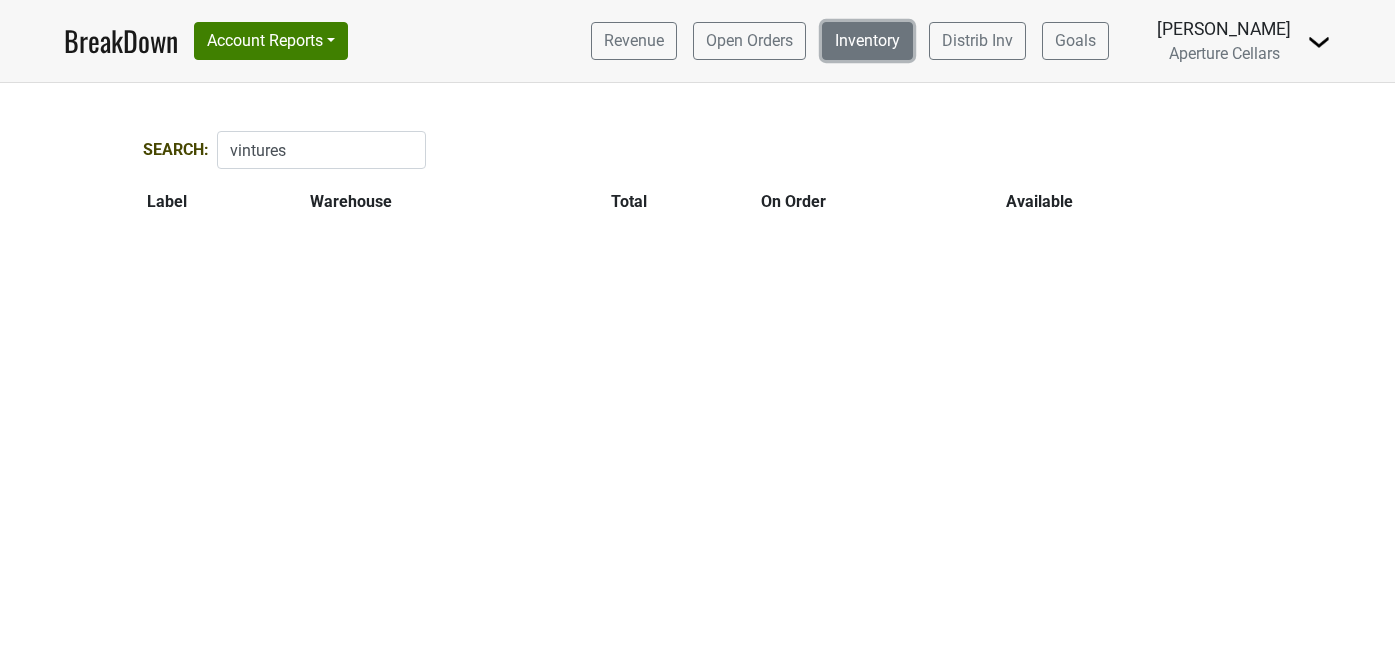 click on "Inventory" at bounding box center (867, 41) 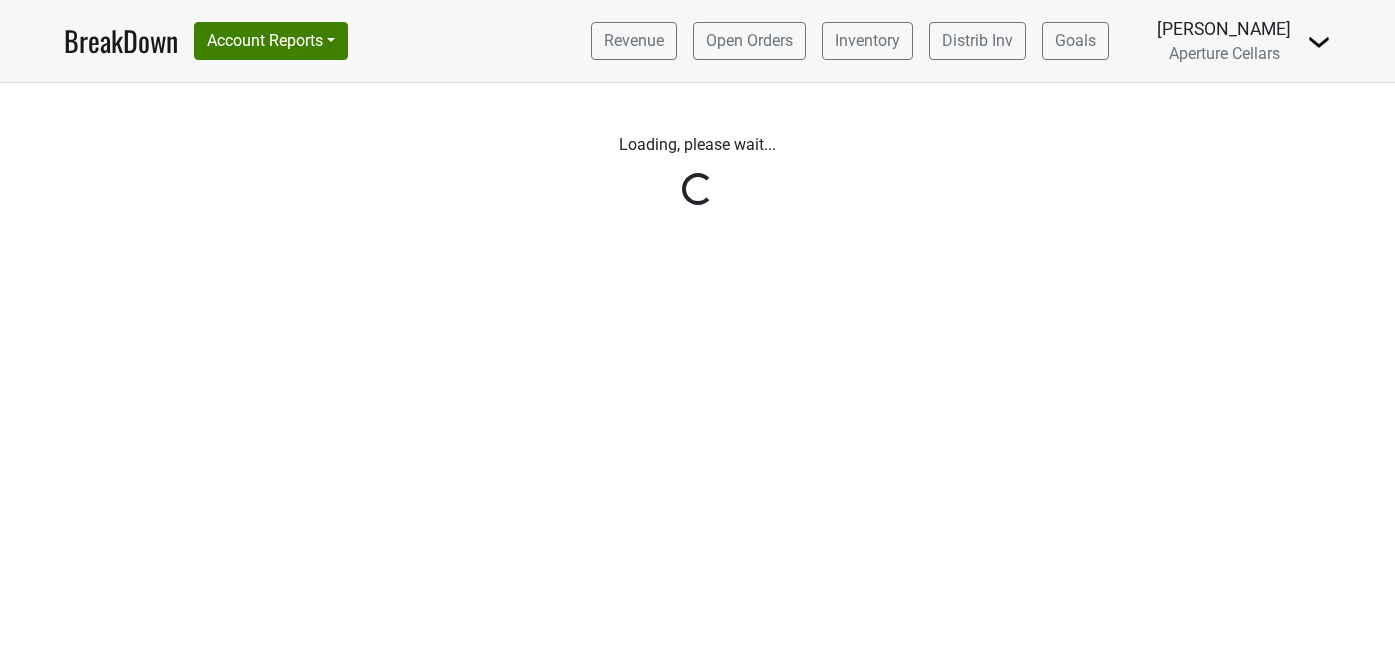 scroll, scrollTop: 0, scrollLeft: 0, axis: both 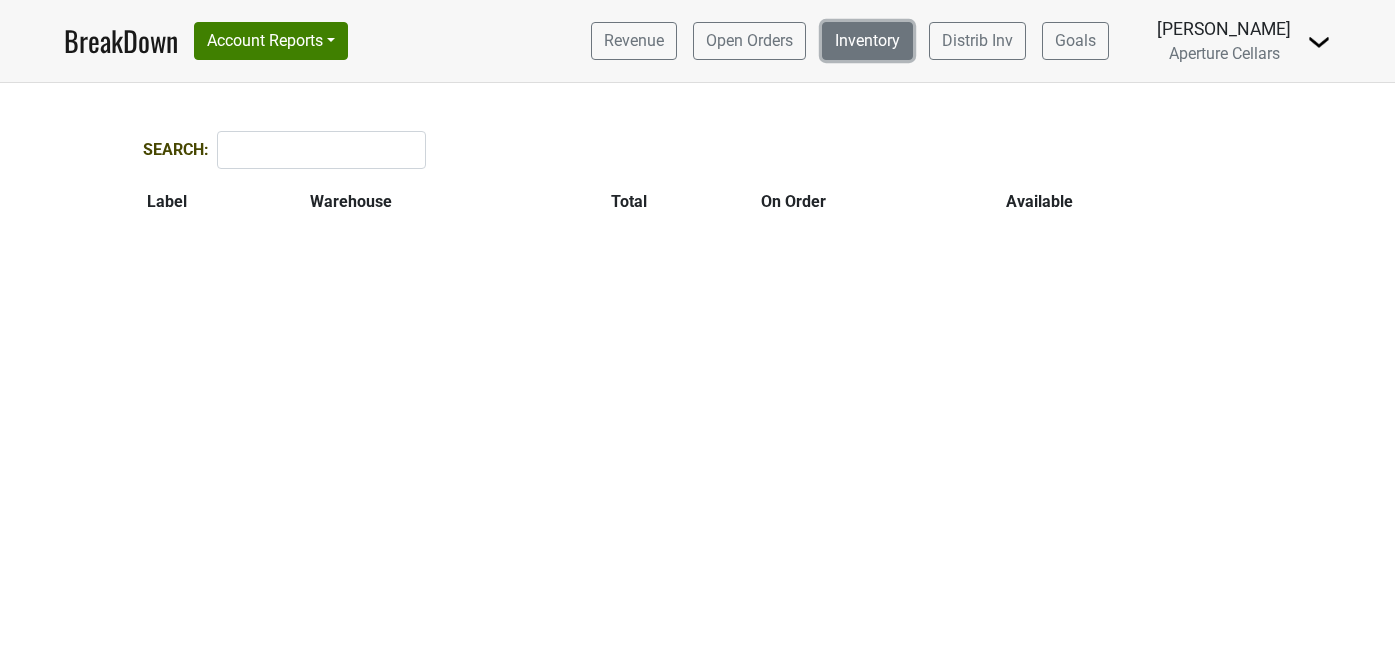 click on "Inventory" at bounding box center (867, 41) 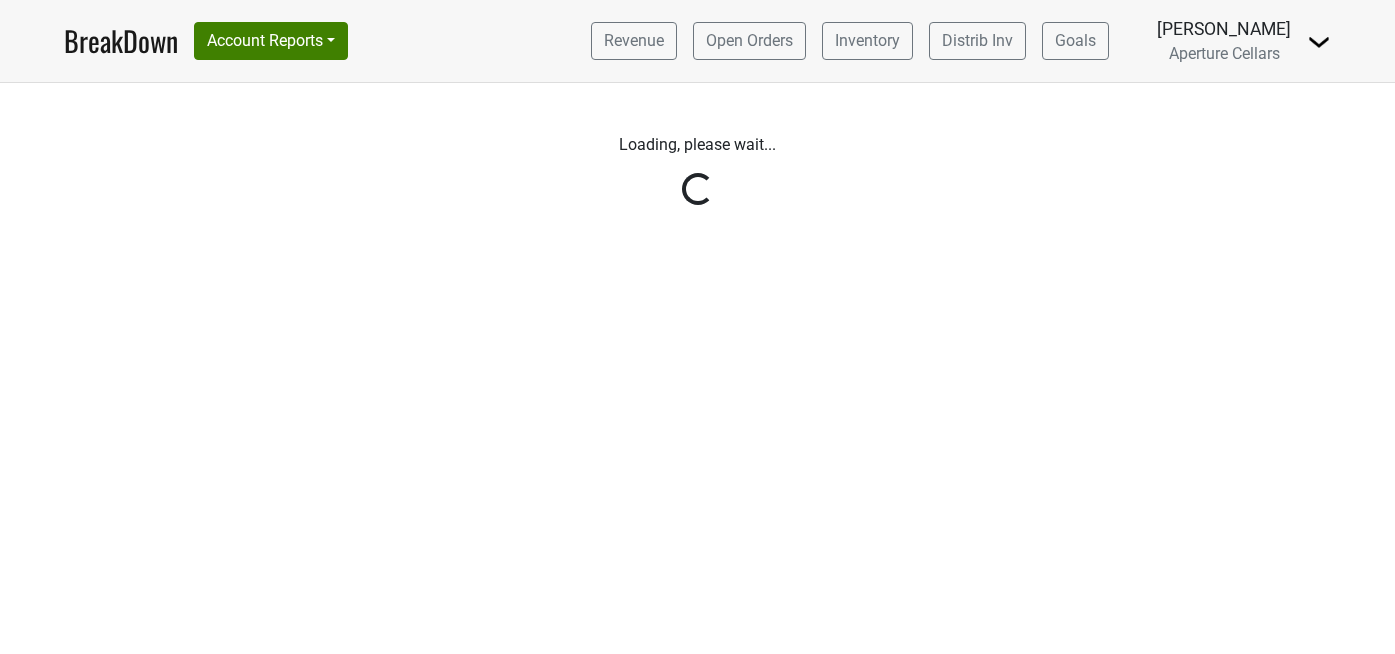 scroll, scrollTop: 0, scrollLeft: 0, axis: both 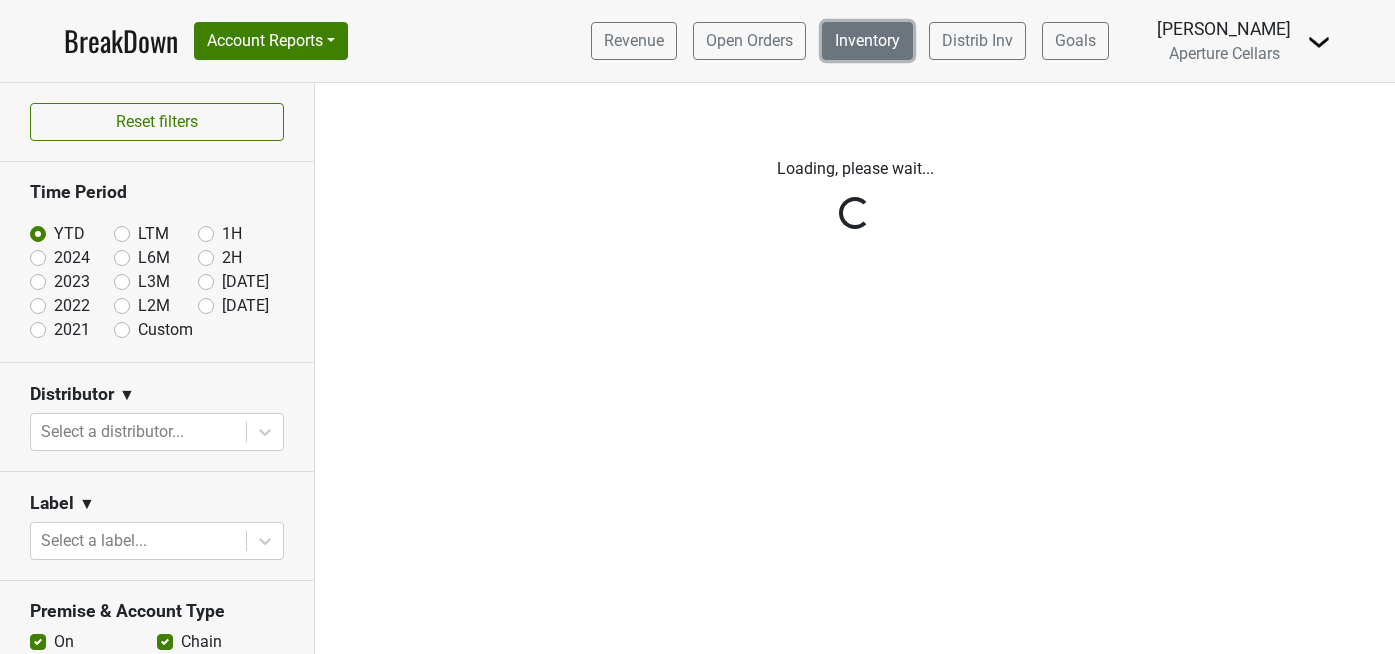 click on "Inventory" at bounding box center (867, 41) 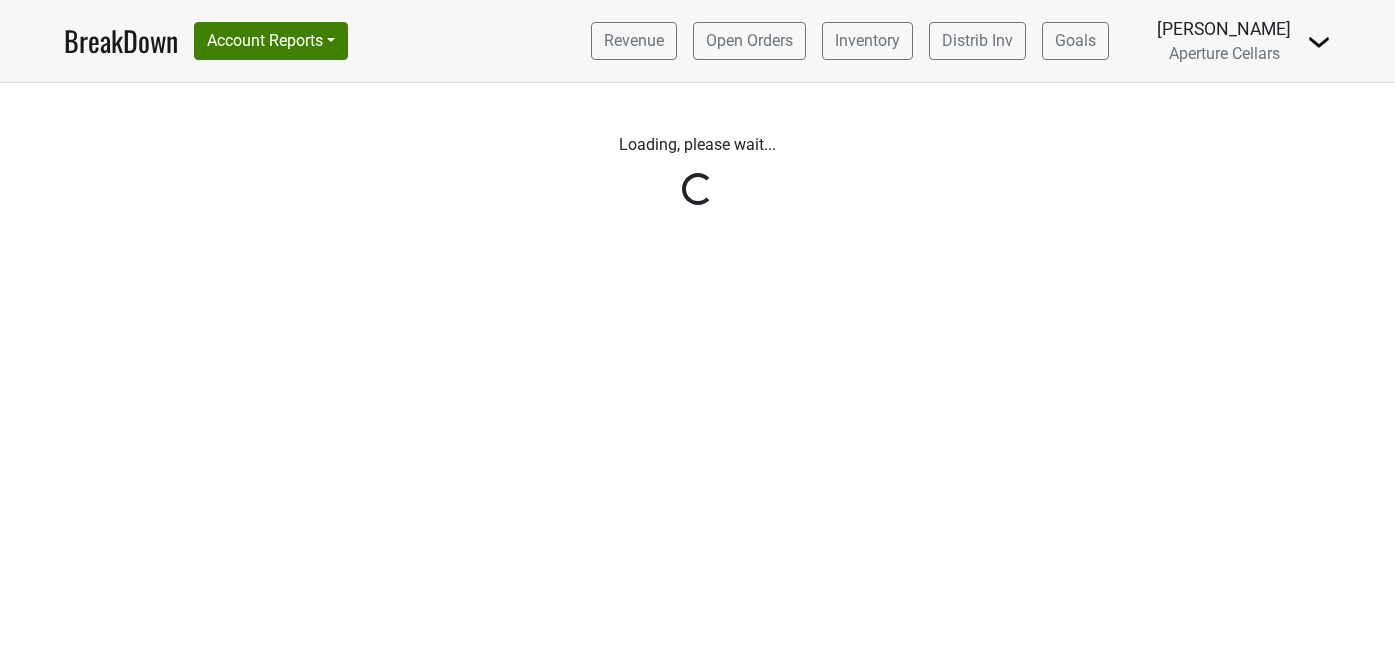 scroll, scrollTop: 0, scrollLeft: 0, axis: both 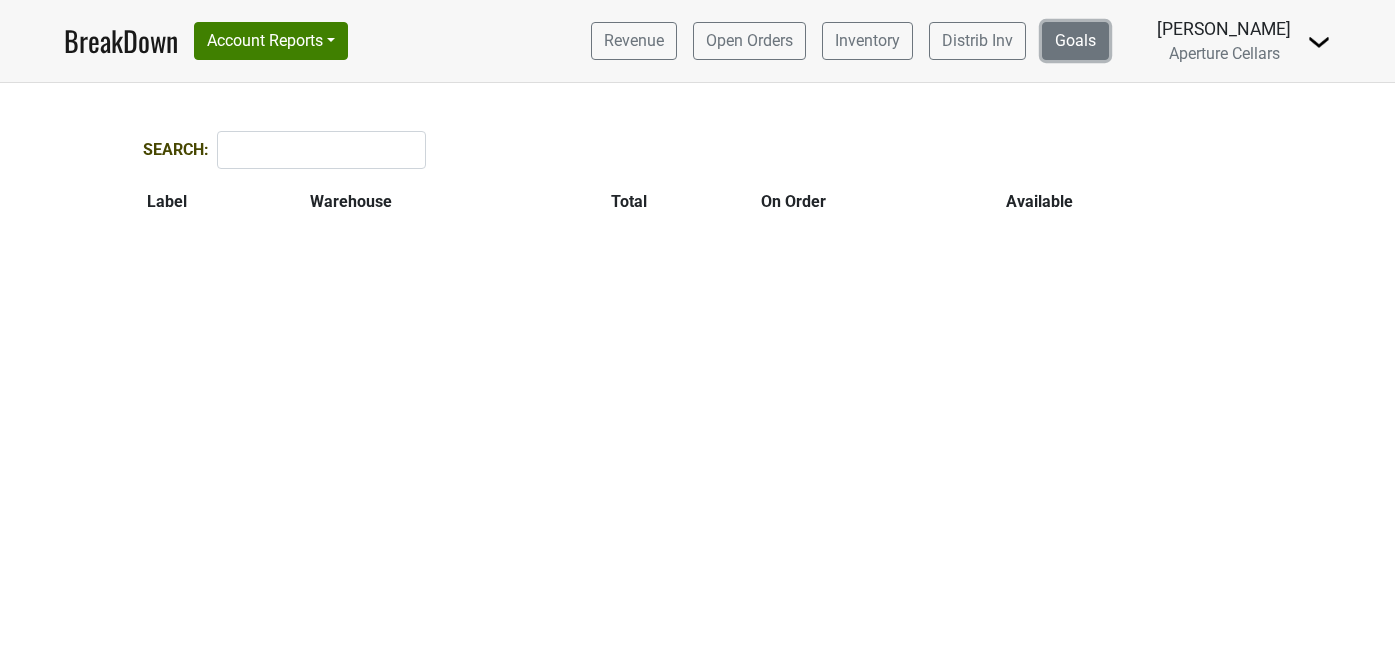 click on "Goals" at bounding box center [1075, 41] 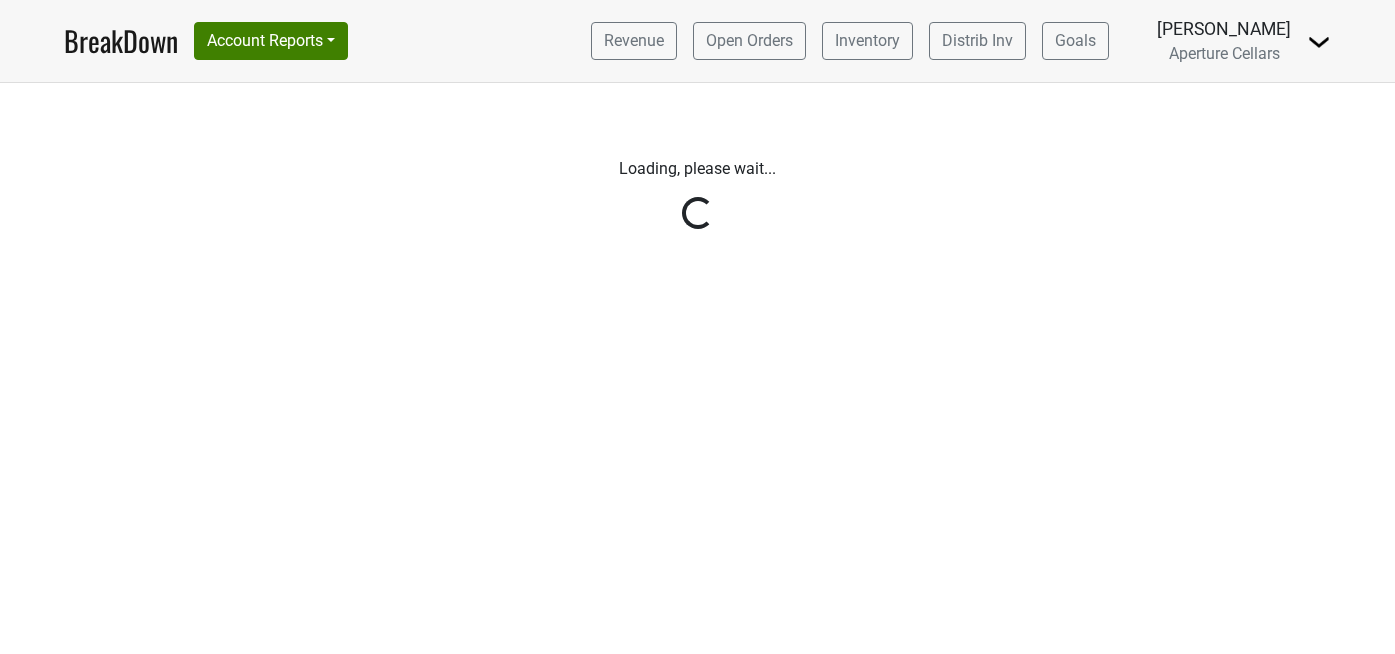 scroll, scrollTop: 0, scrollLeft: 0, axis: both 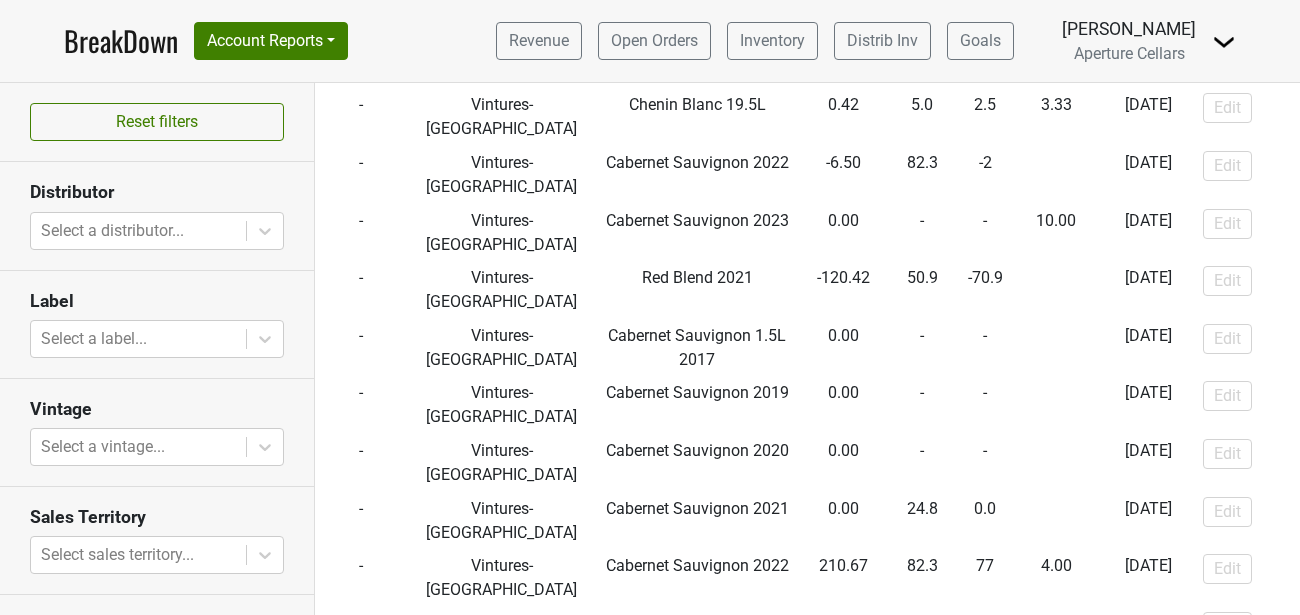 click on "BreakDown
Account Reports
SuperRanker
Map
Award Progress
Chain Compliance
CRM Notes
Revenue
Open Orders
Inventory
Distrib Inv
Aperture Cellars" at bounding box center [650, 41] 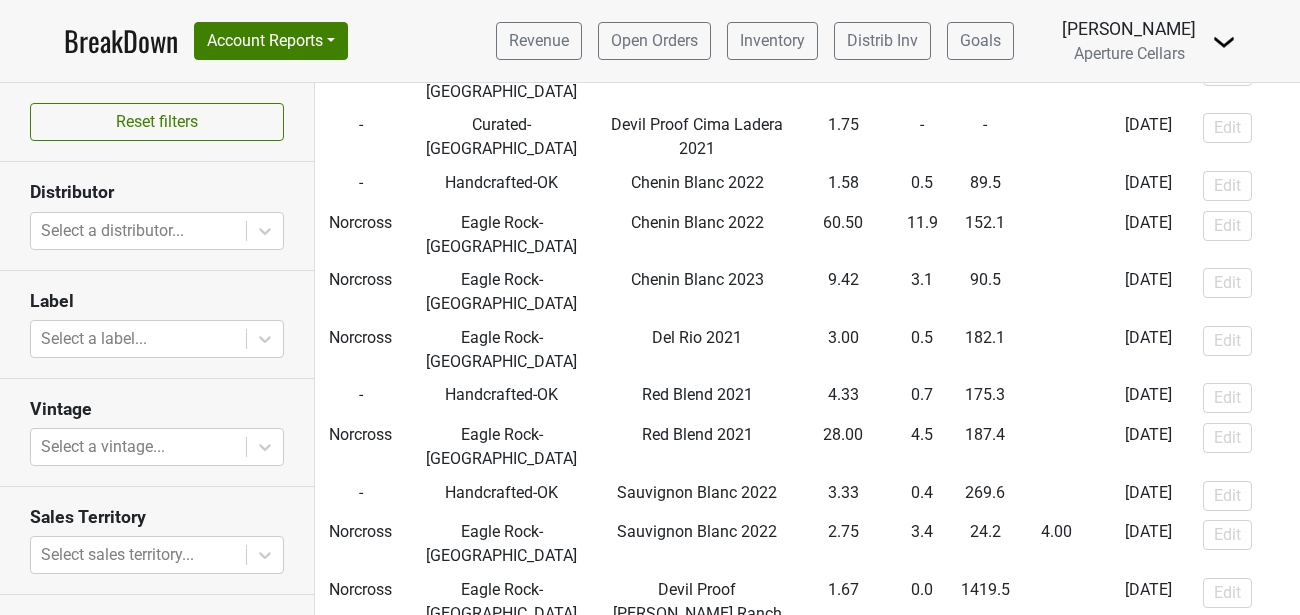 scroll, scrollTop: 2114, scrollLeft: 0, axis: vertical 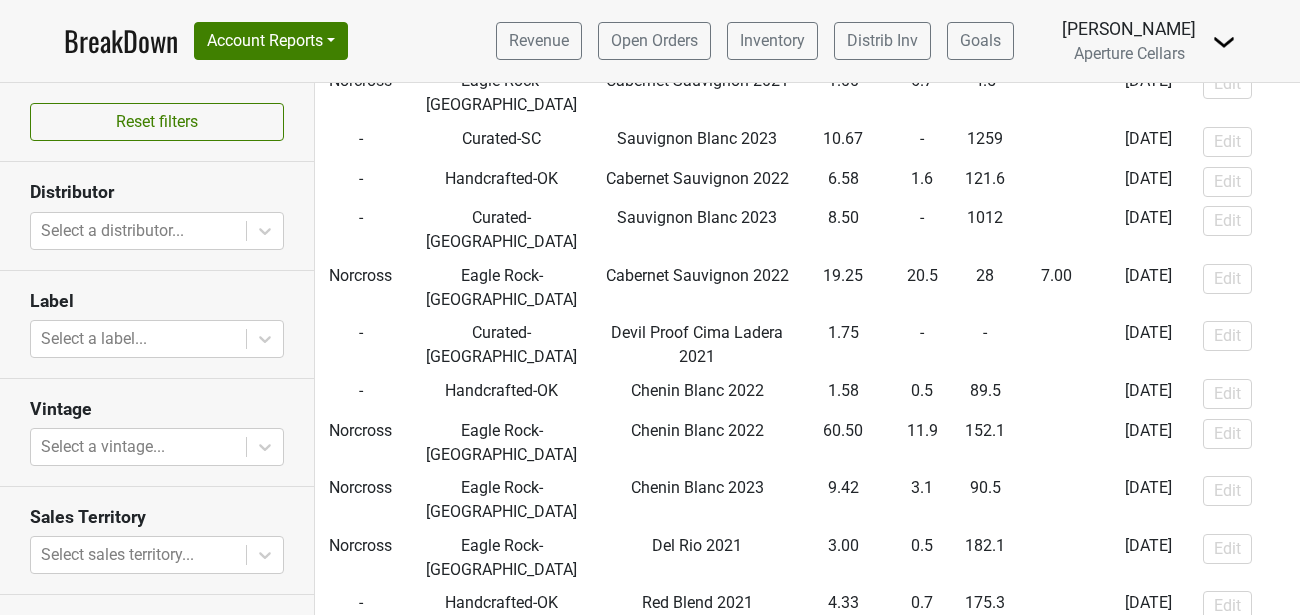 click on "BreakDown" at bounding box center (121, 41) 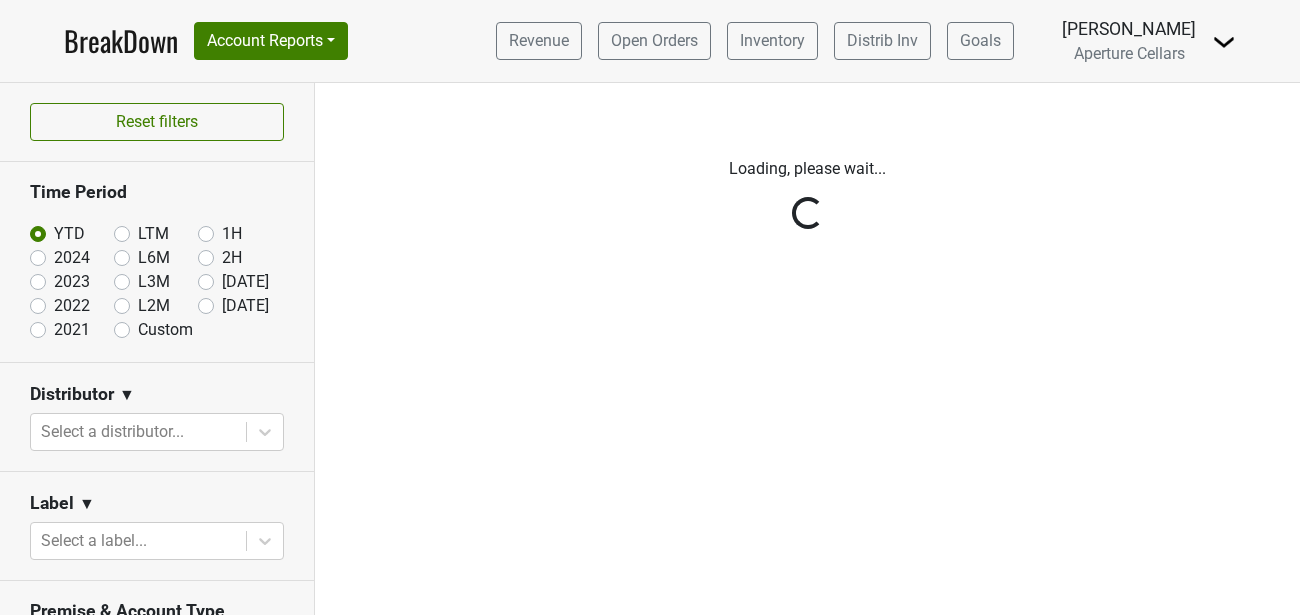 scroll, scrollTop: 0, scrollLeft: 0, axis: both 